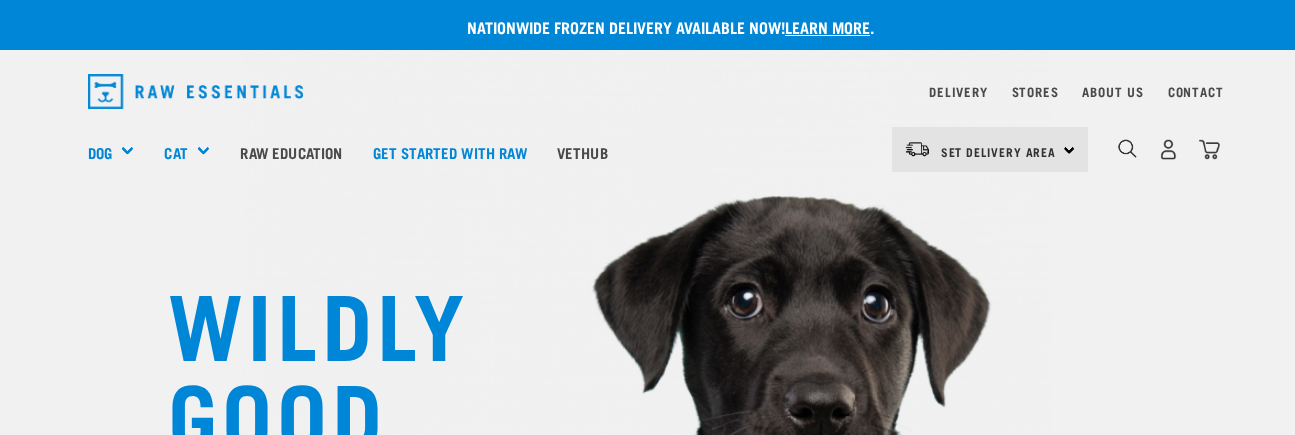 scroll, scrollTop: 0, scrollLeft: 0, axis: both 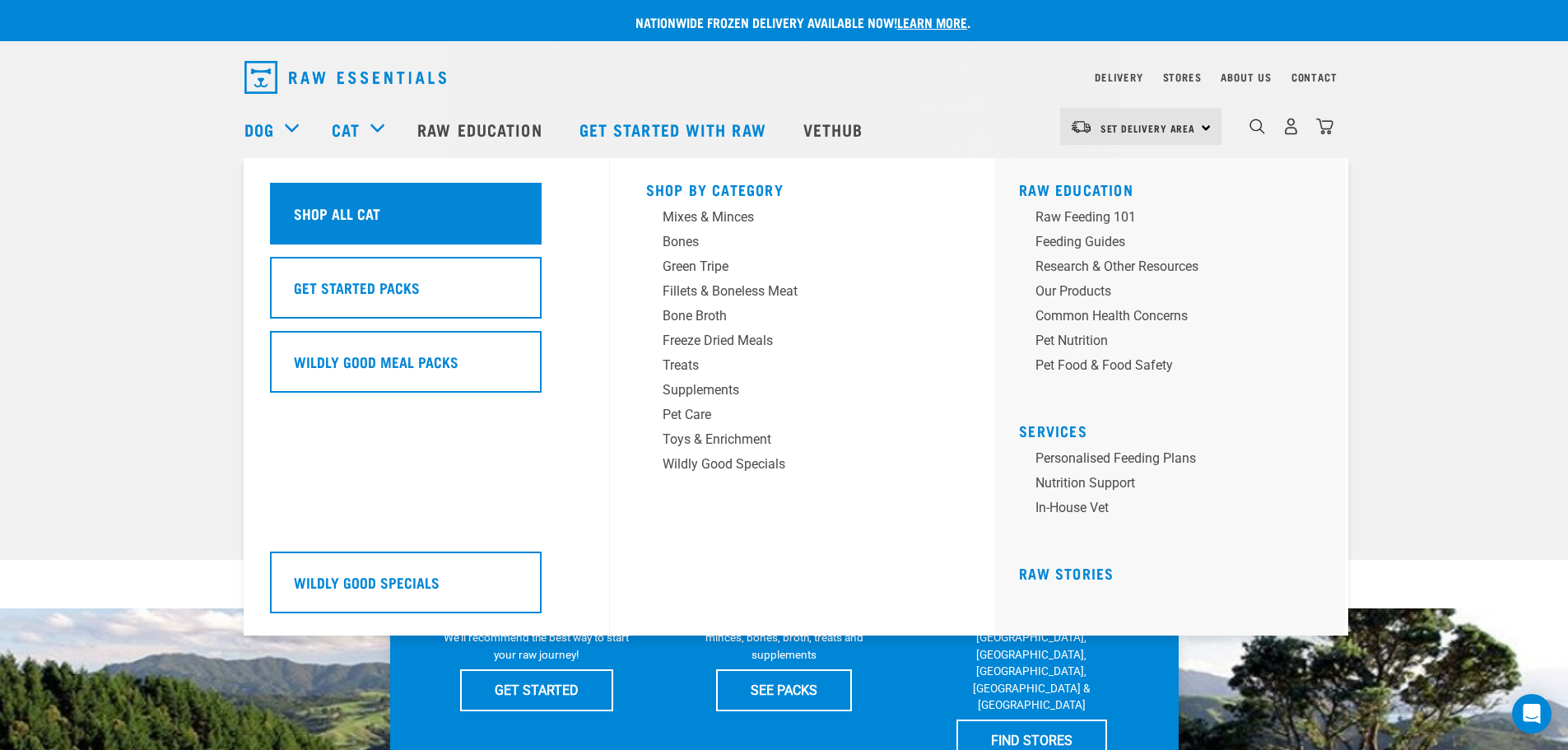 click on "Shop all cat" at bounding box center (337, 213) 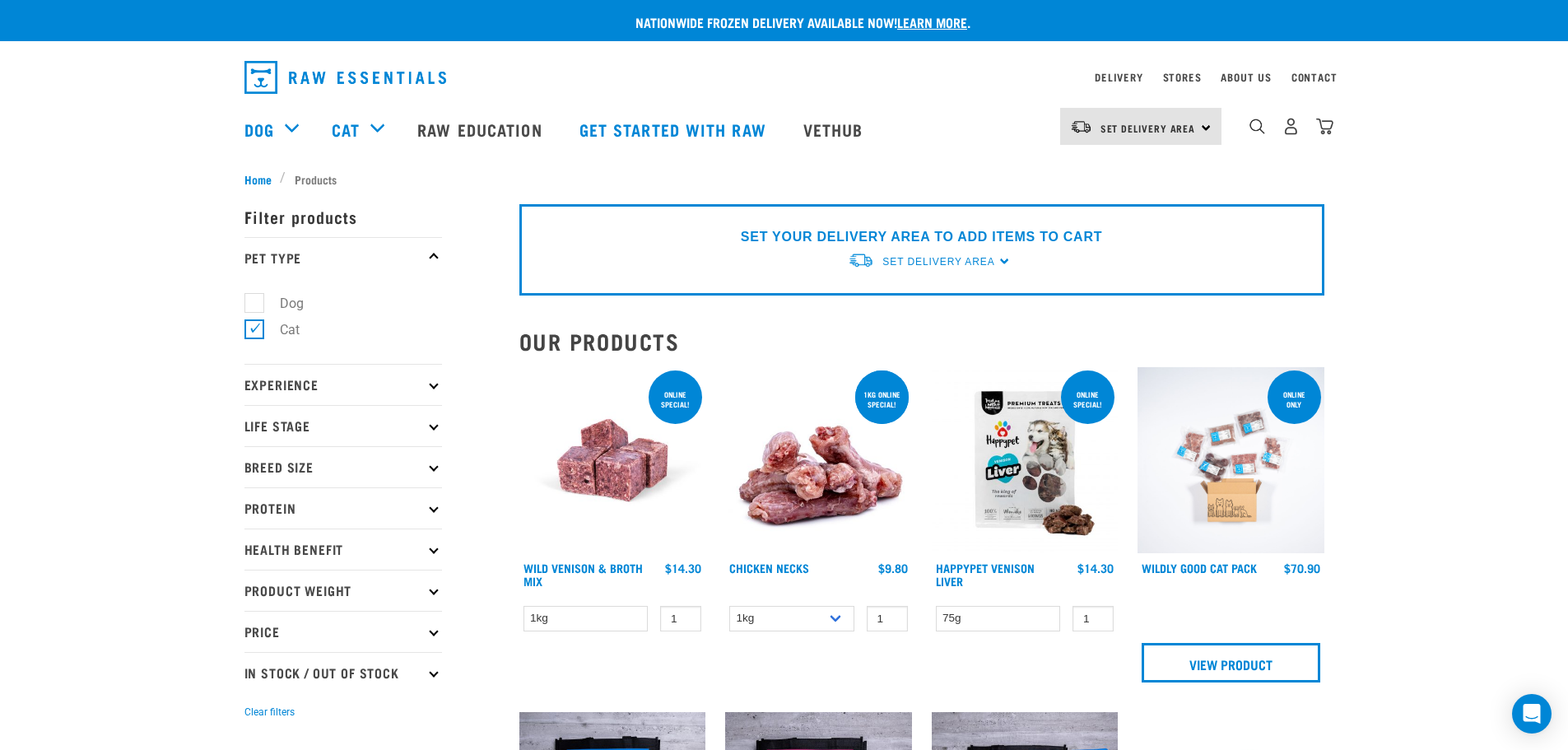 scroll, scrollTop: 0, scrollLeft: 0, axis: both 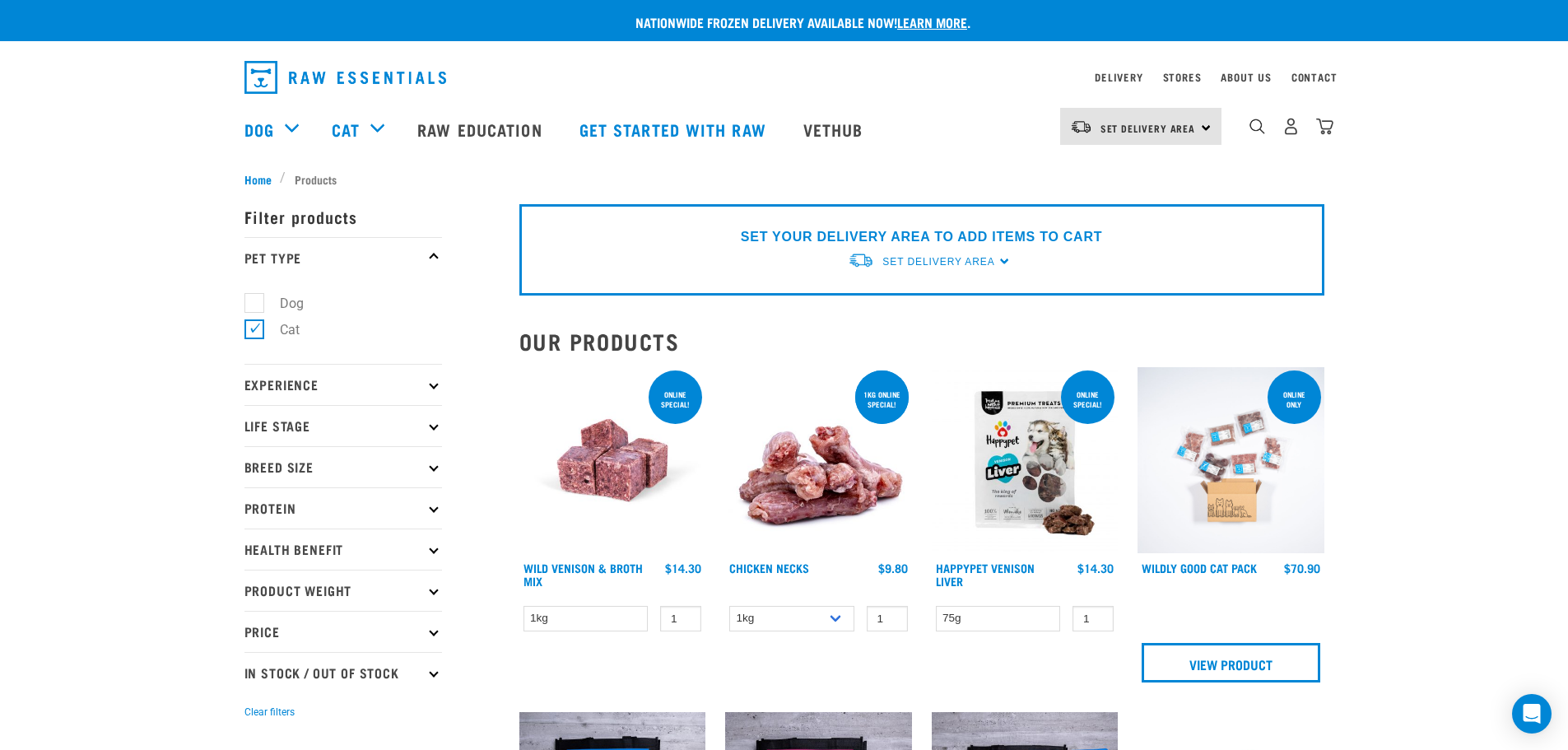 click at bounding box center [433, 507] 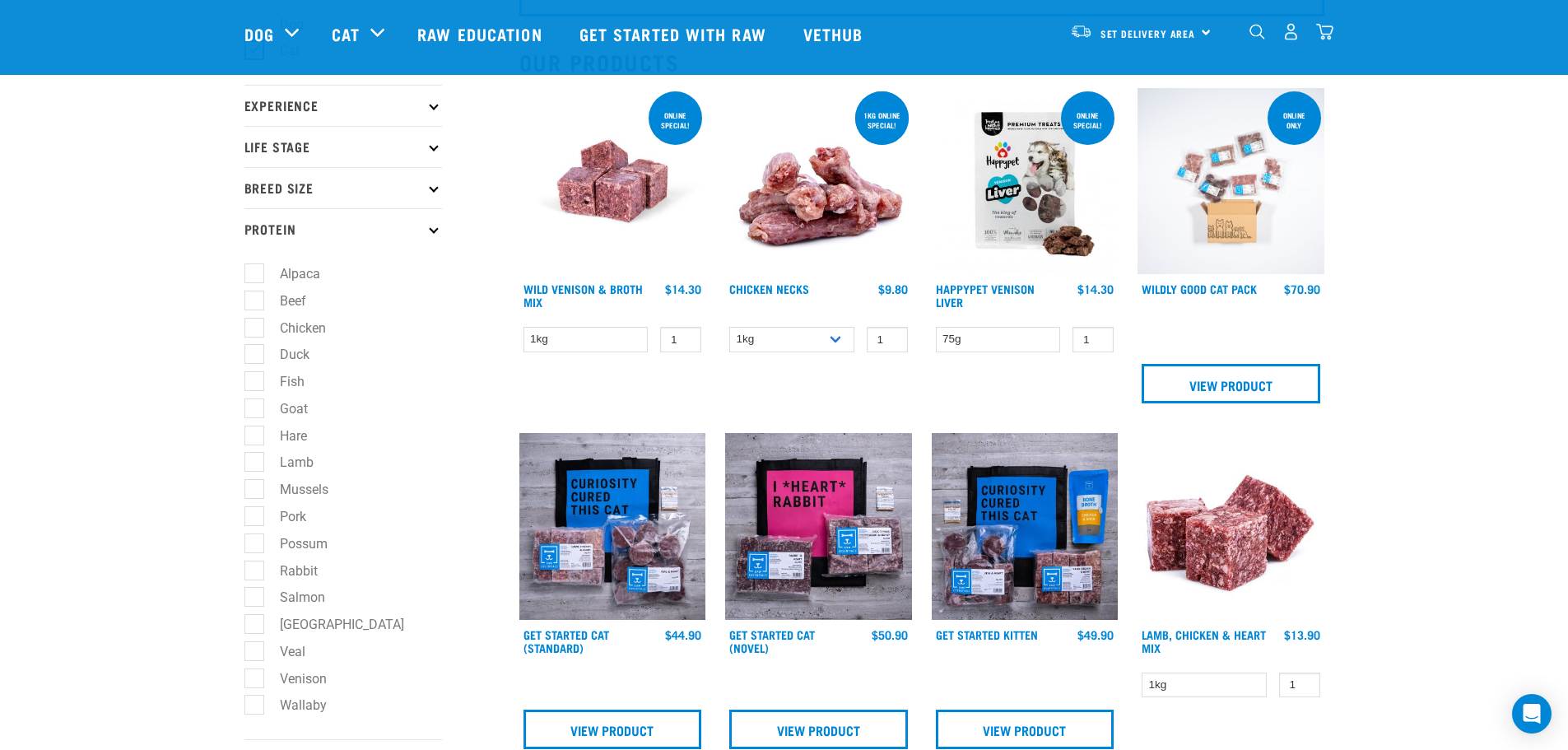 scroll, scrollTop: 165, scrollLeft: 0, axis: vertical 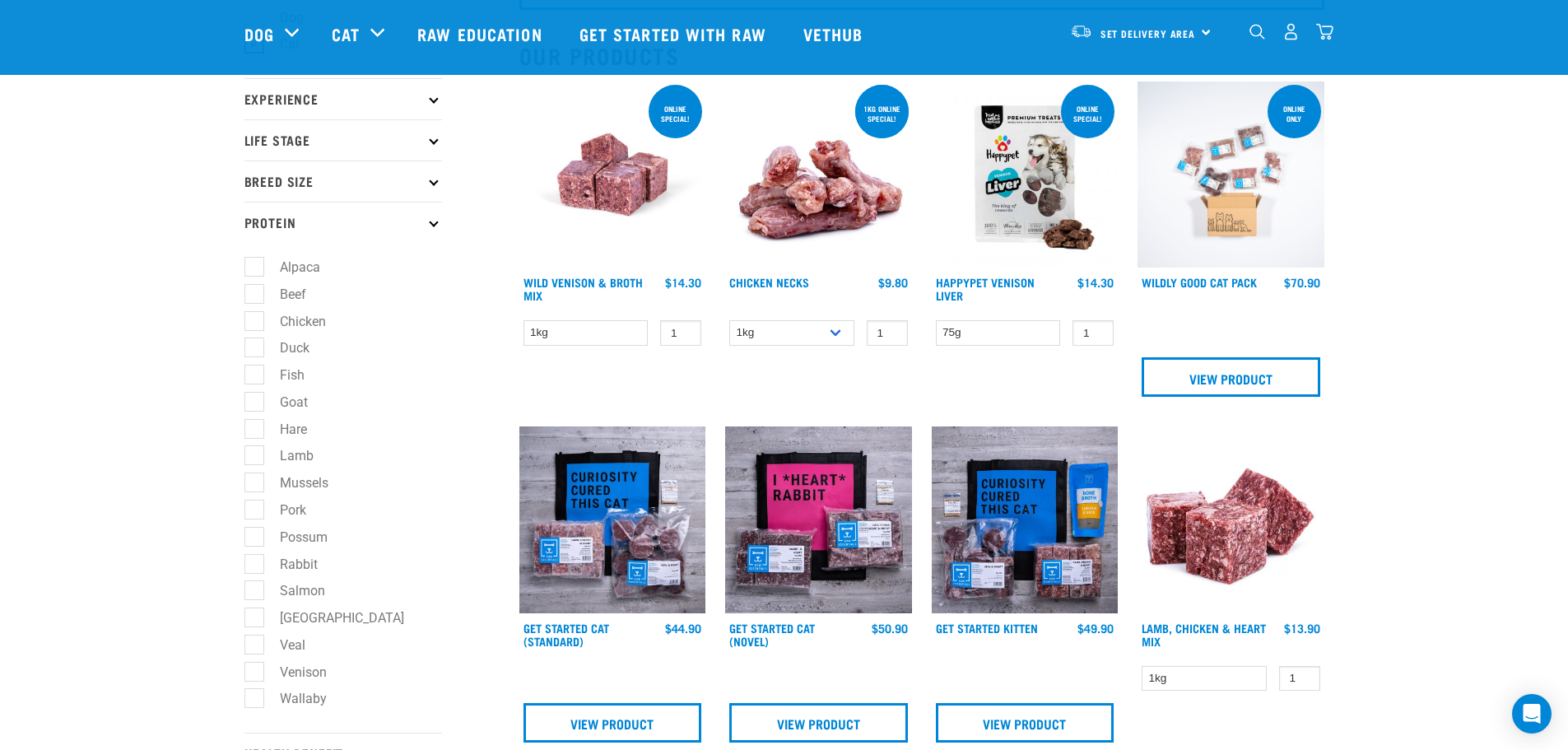 click on "Wallaby" at bounding box center [293, 698] 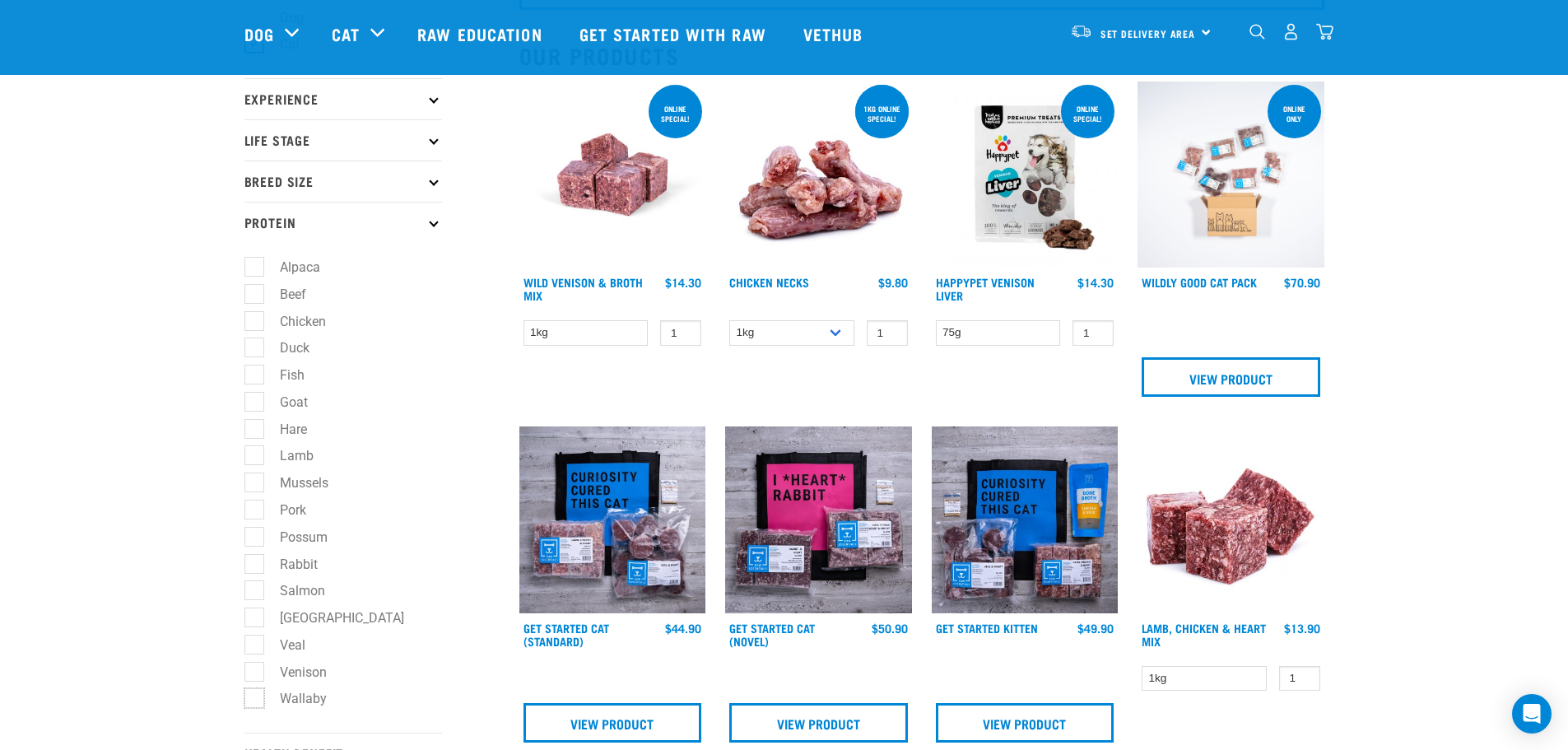 click on "Wallaby" at bounding box center [249, 696] 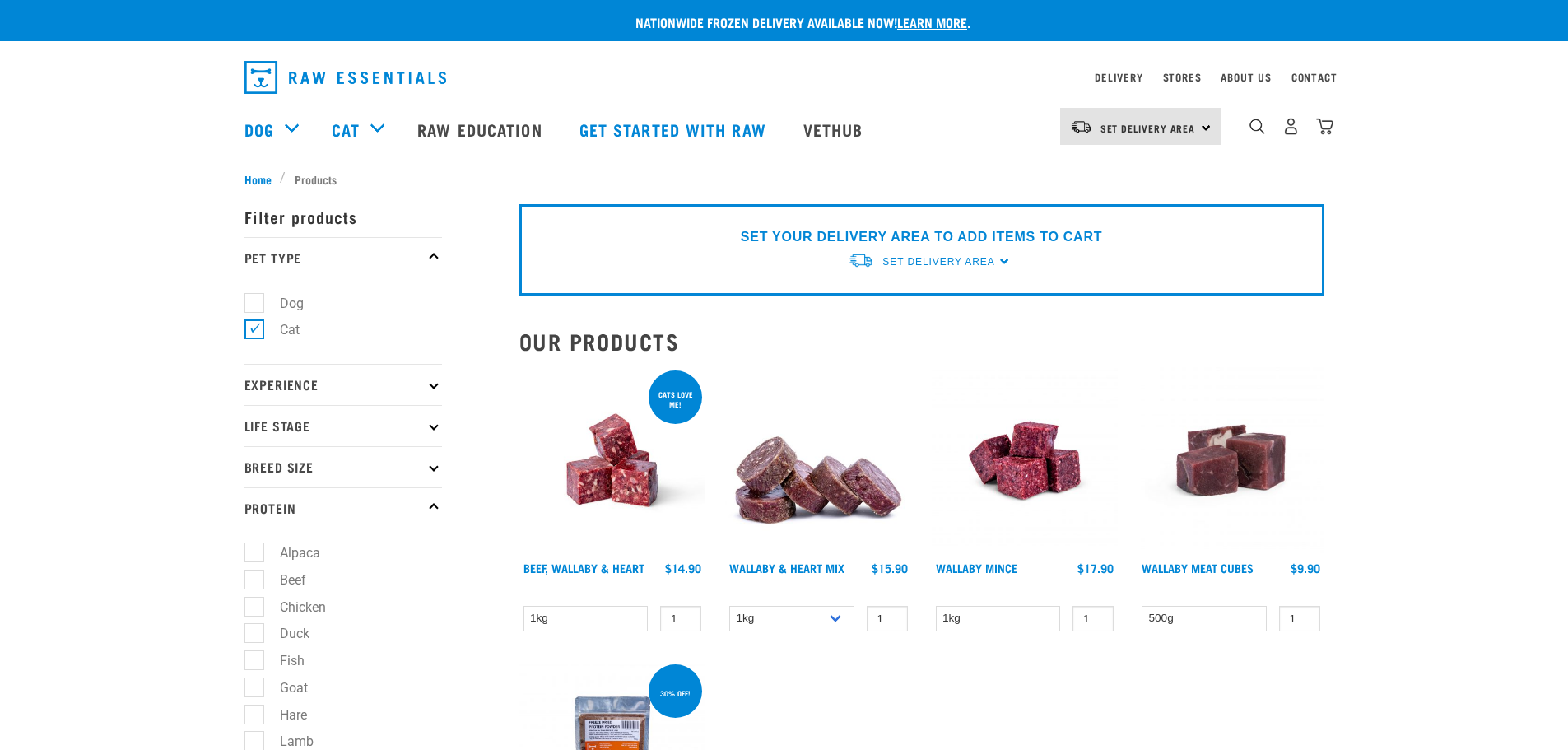 scroll, scrollTop: 0, scrollLeft: 0, axis: both 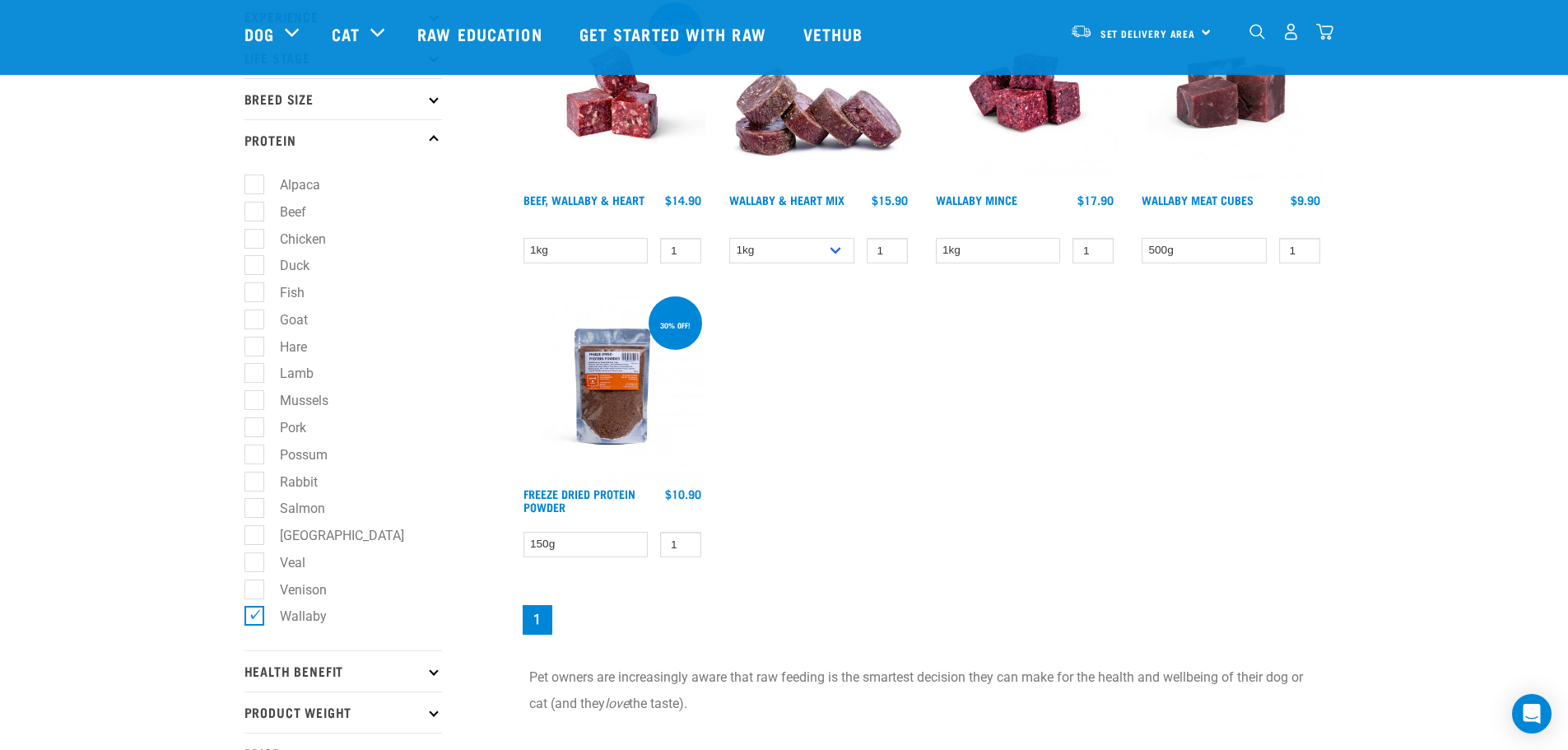 click on "Rabbit" at bounding box center [289, 482] 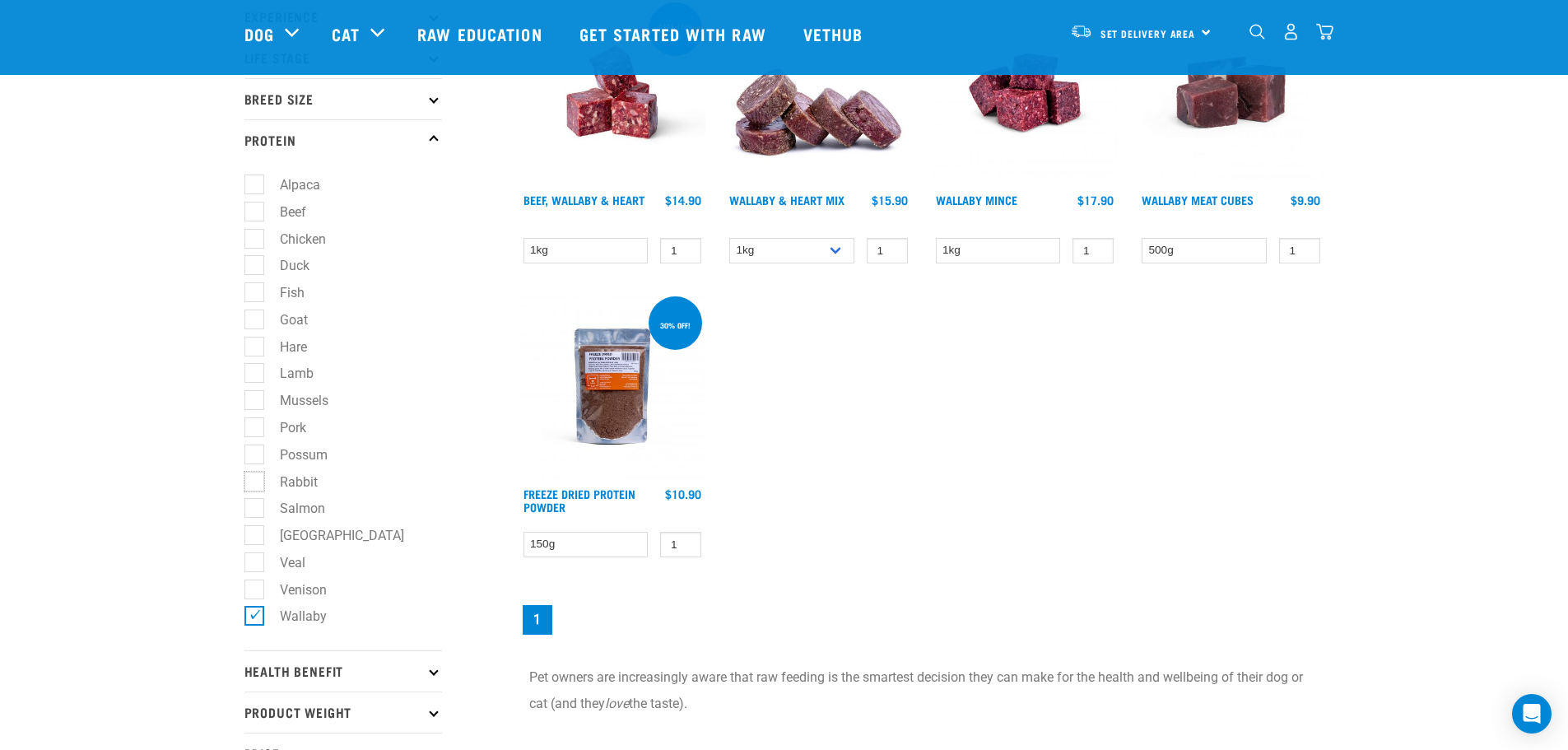 click on "Rabbit" at bounding box center [249, 478] 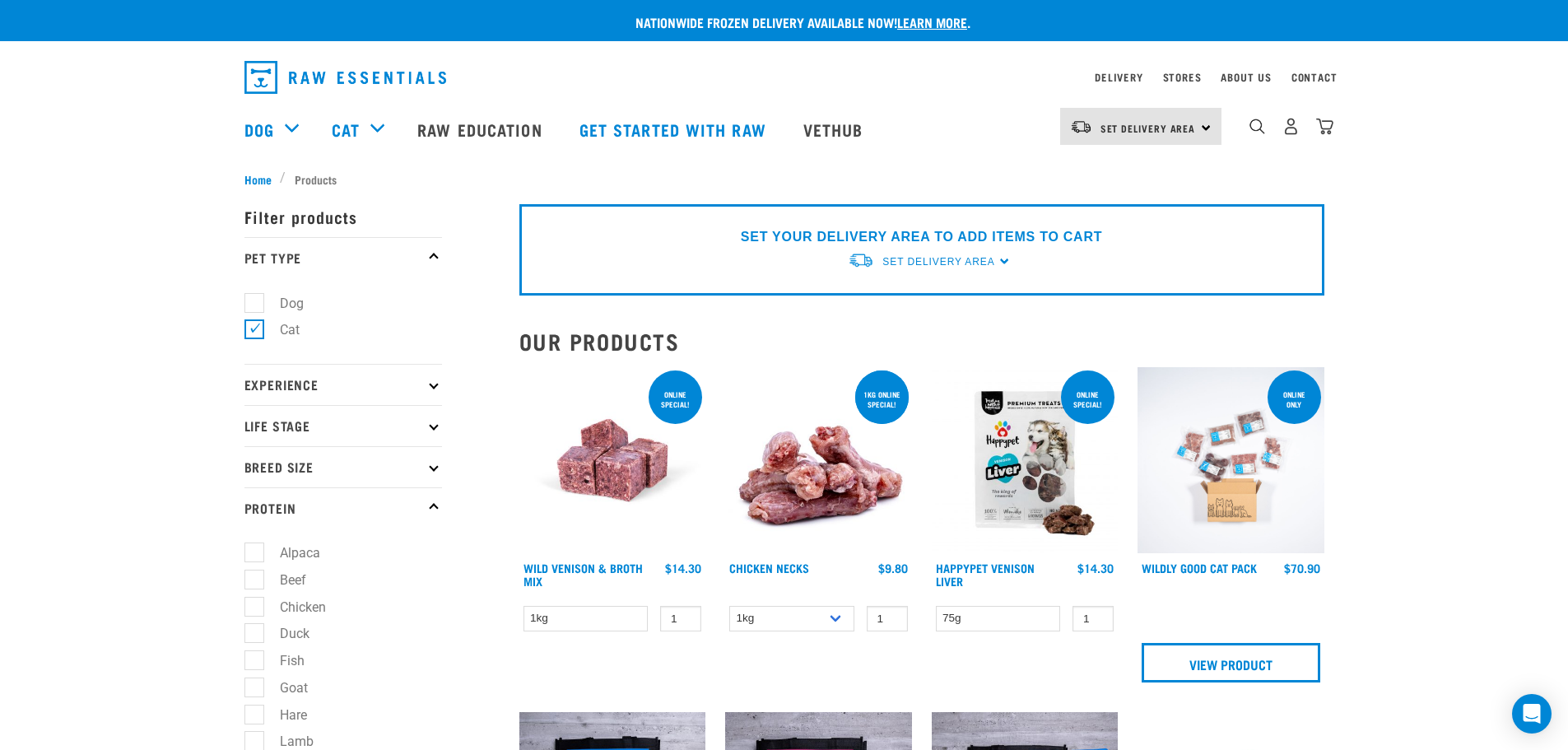 scroll, scrollTop: 0, scrollLeft: 0, axis: both 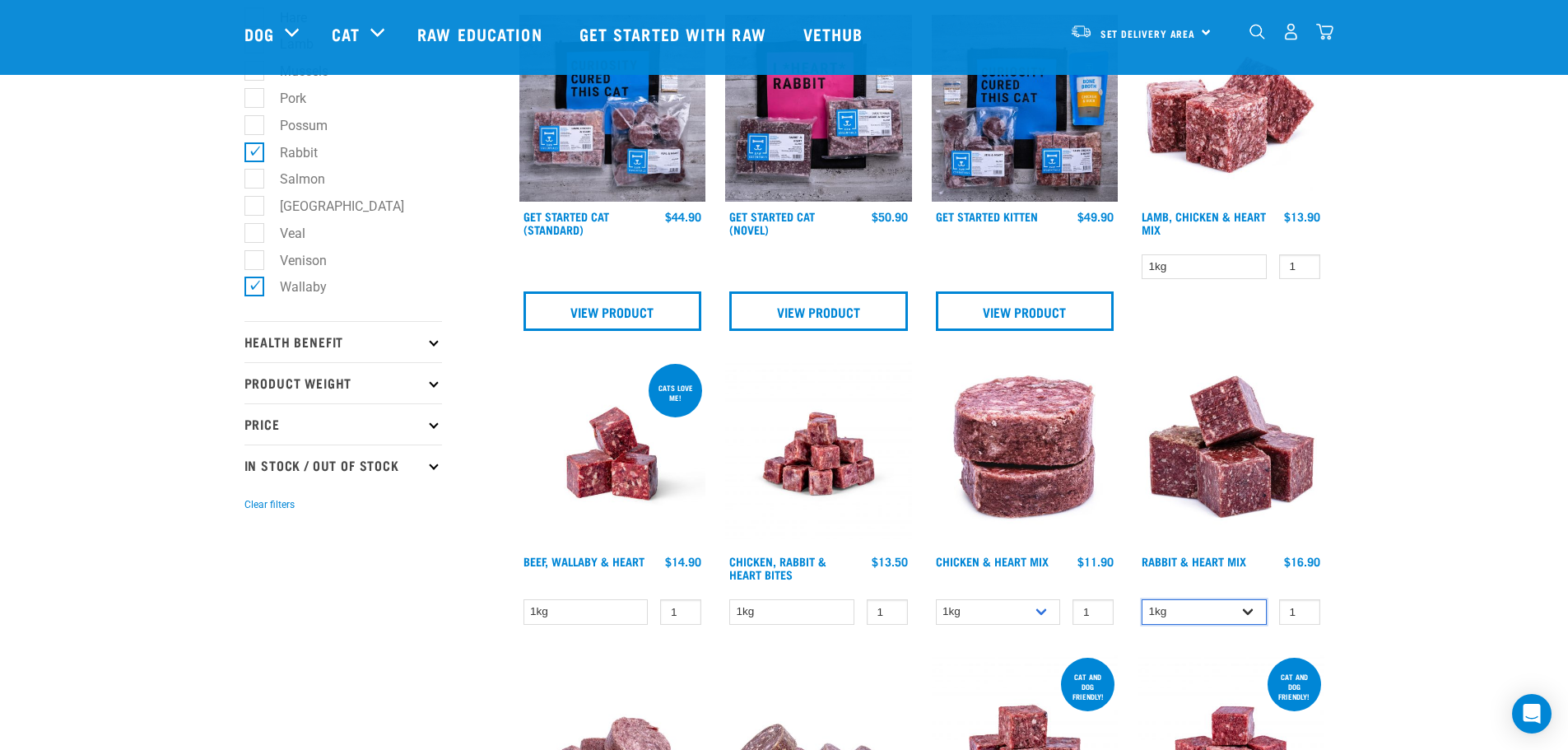 click on "1kg
3kg" at bounding box center [1204, 612] 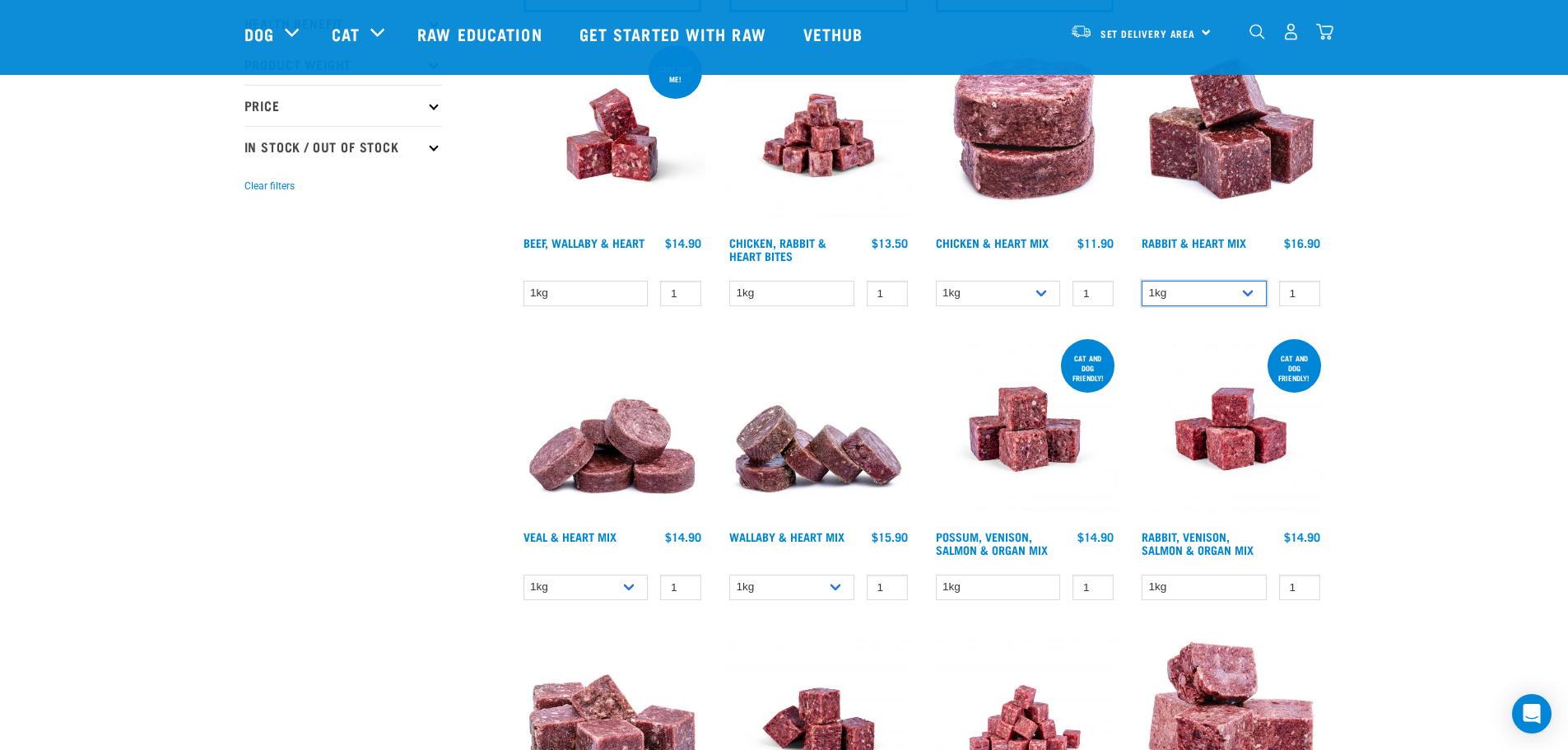 scroll, scrollTop: 906, scrollLeft: 0, axis: vertical 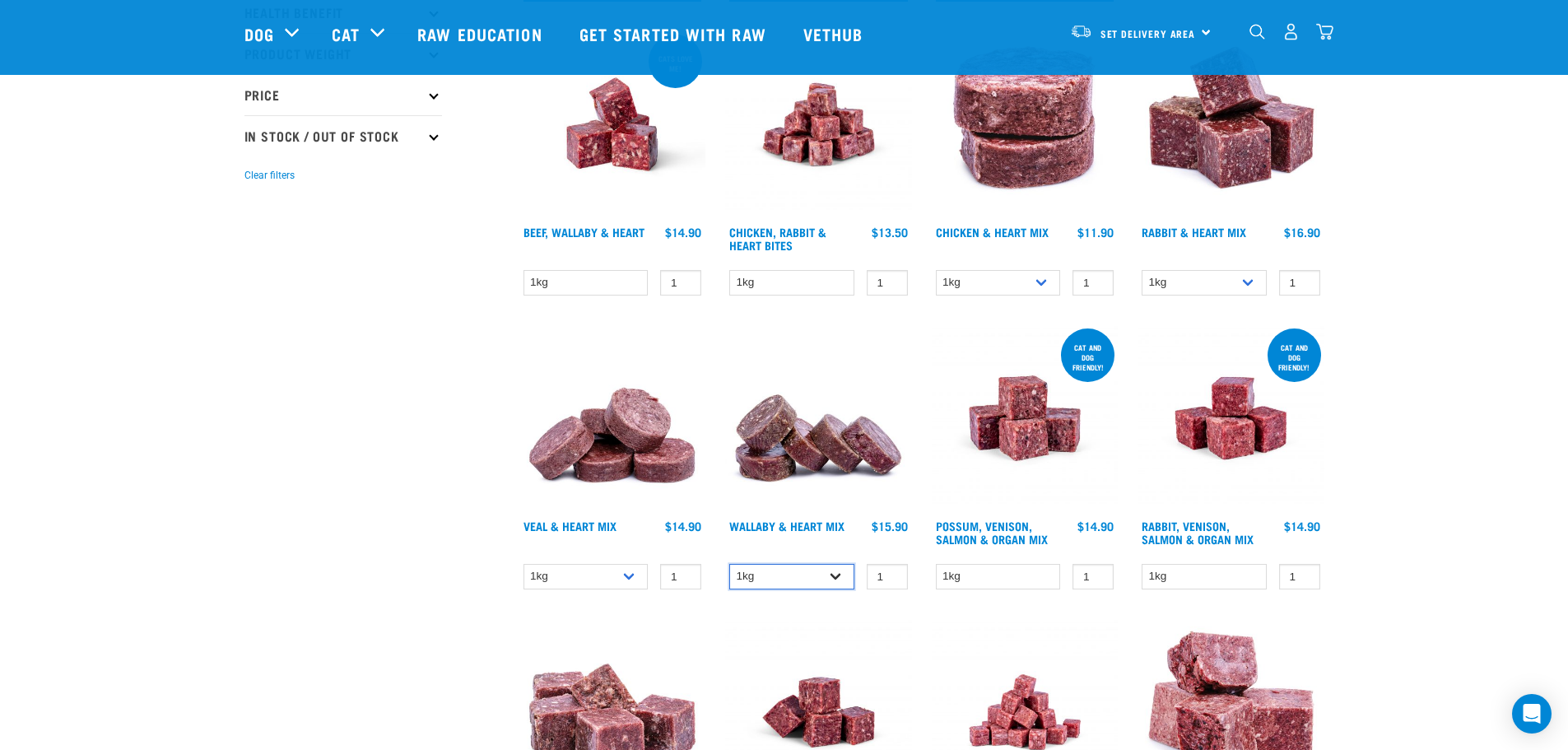 click on "1kg
3kg" at bounding box center (792, 576) 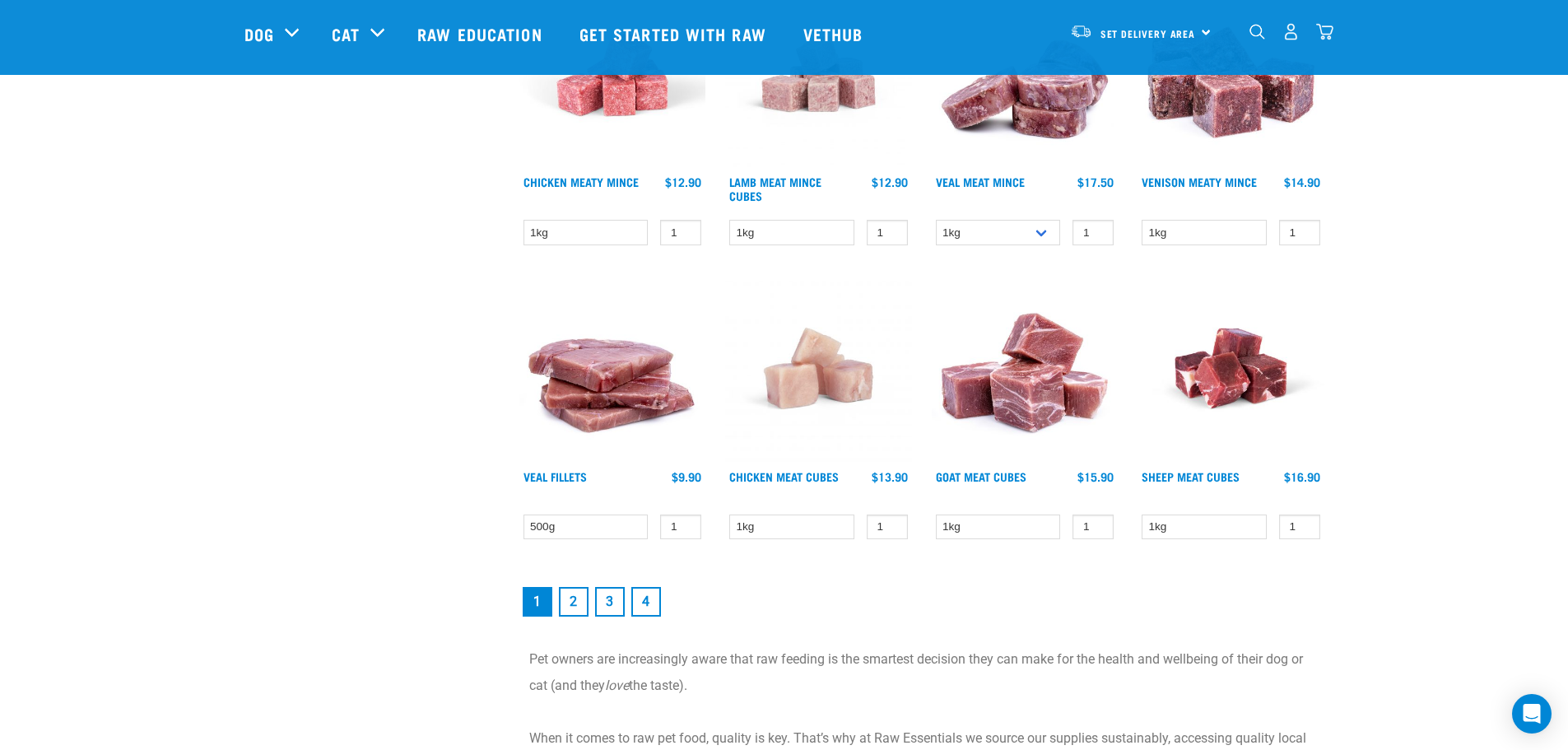 scroll, scrollTop: 2141, scrollLeft: 0, axis: vertical 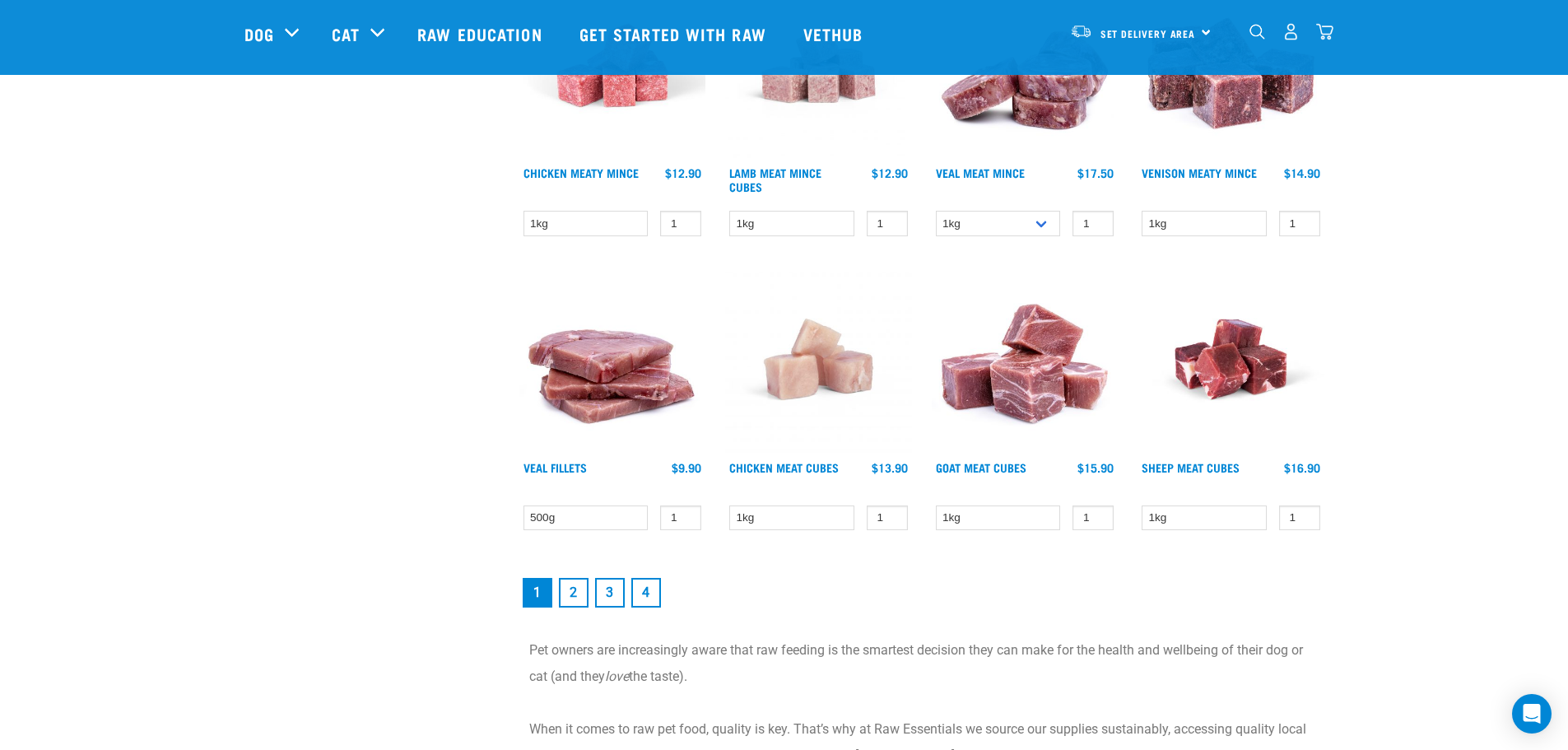 click on "2" at bounding box center [574, 593] 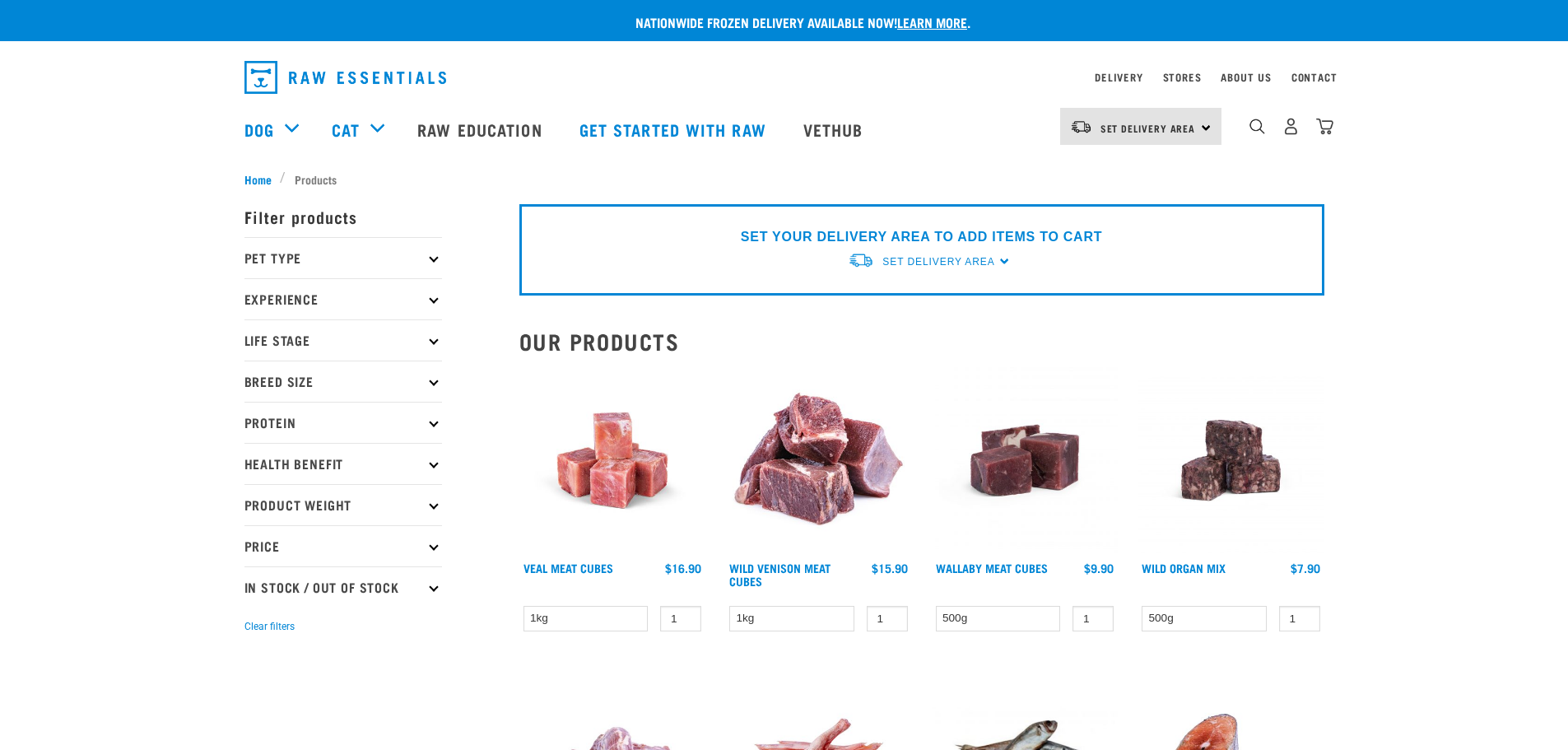 scroll, scrollTop: 0, scrollLeft: 0, axis: both 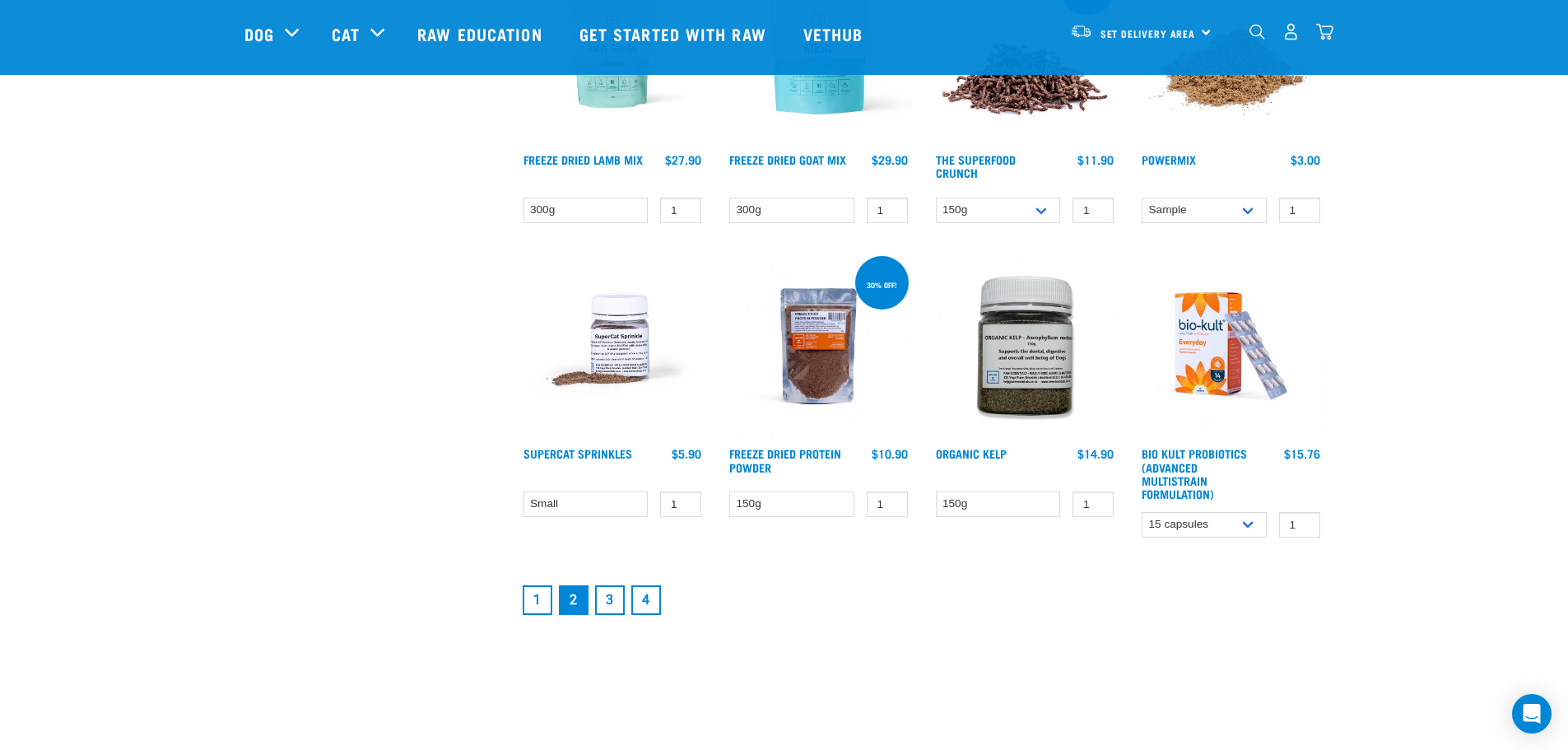 click on "3" at bounding box center [610, 600] 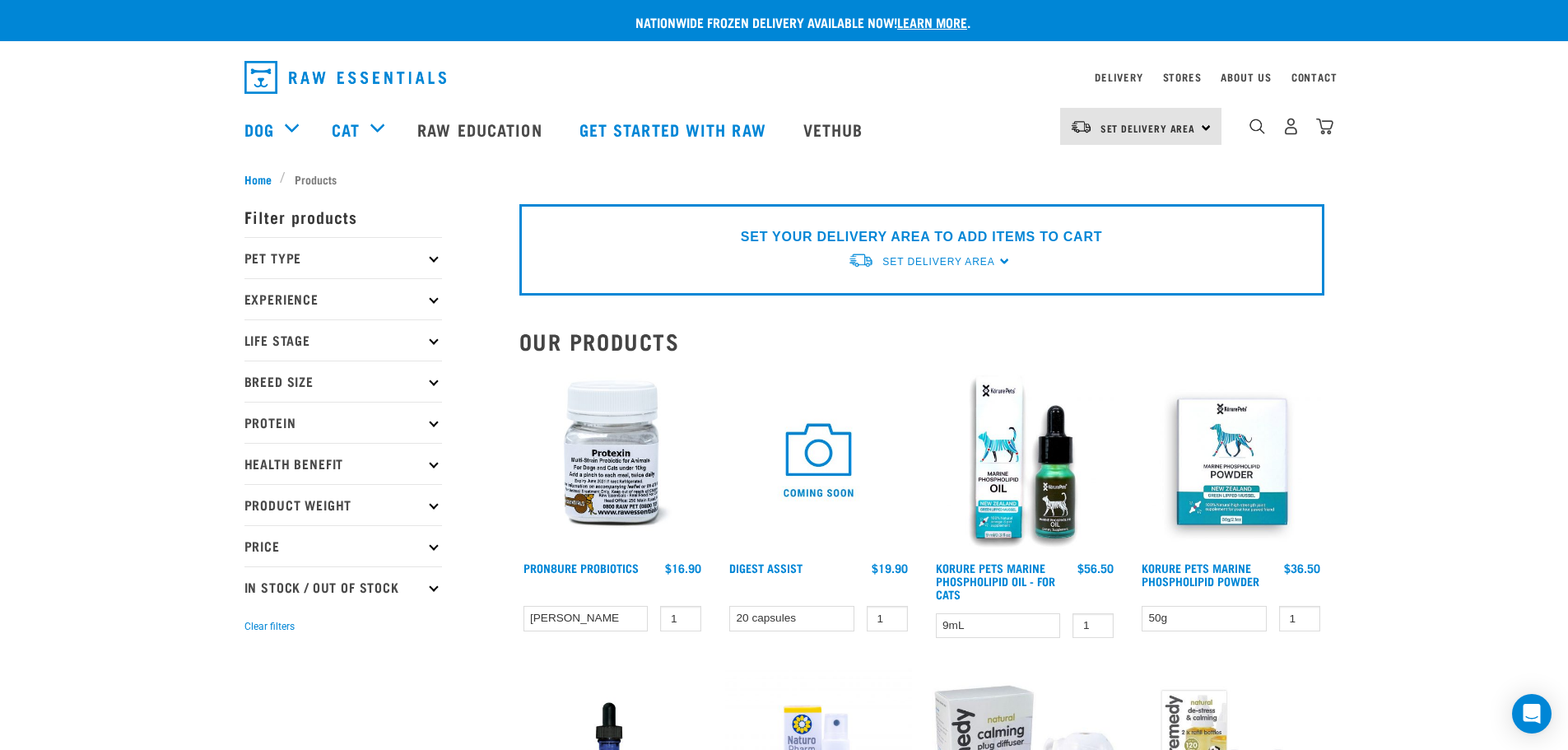 scroll, scrollTop: 0, scrollLeft: 0, axis: both 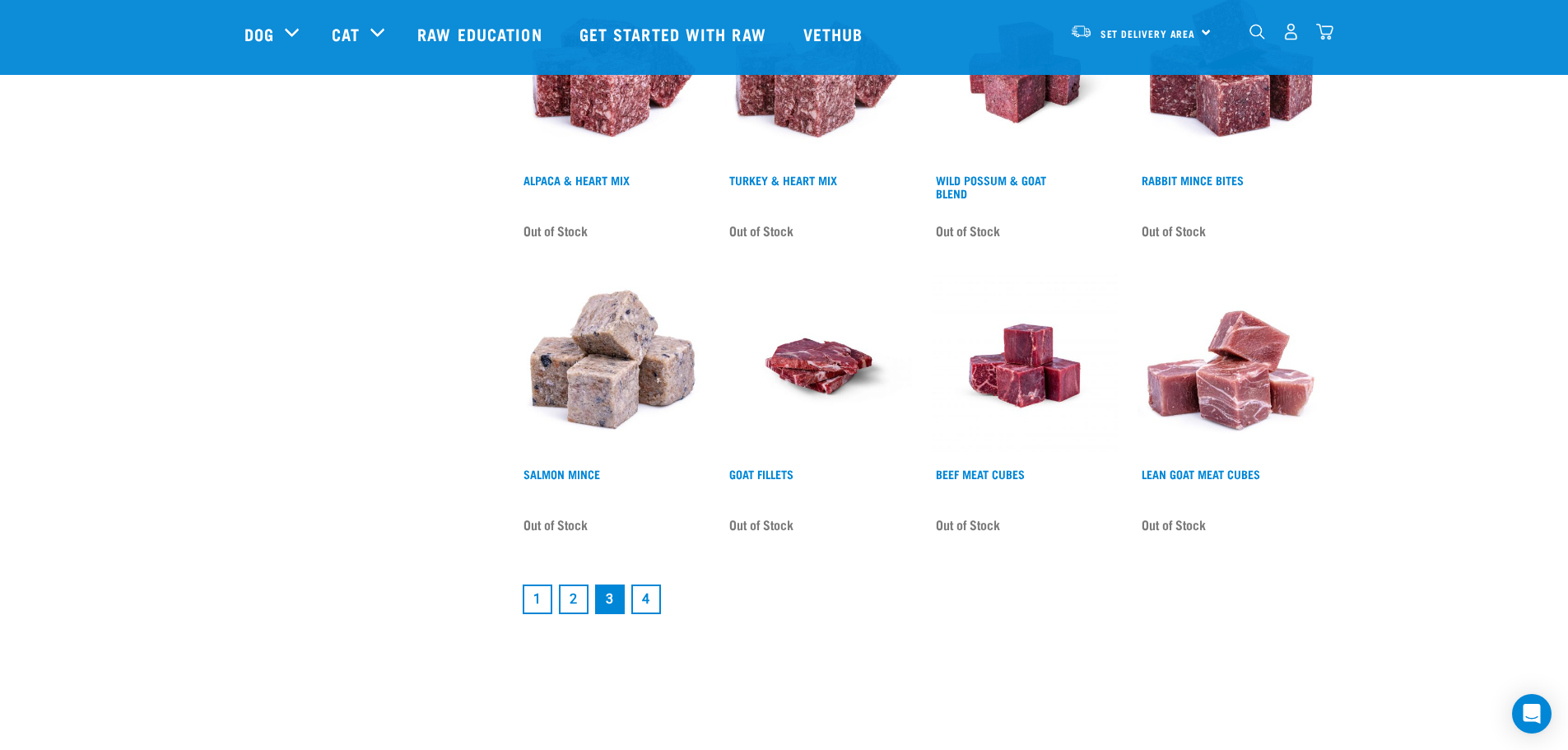 click on "4" at bounding box center [646, 599] 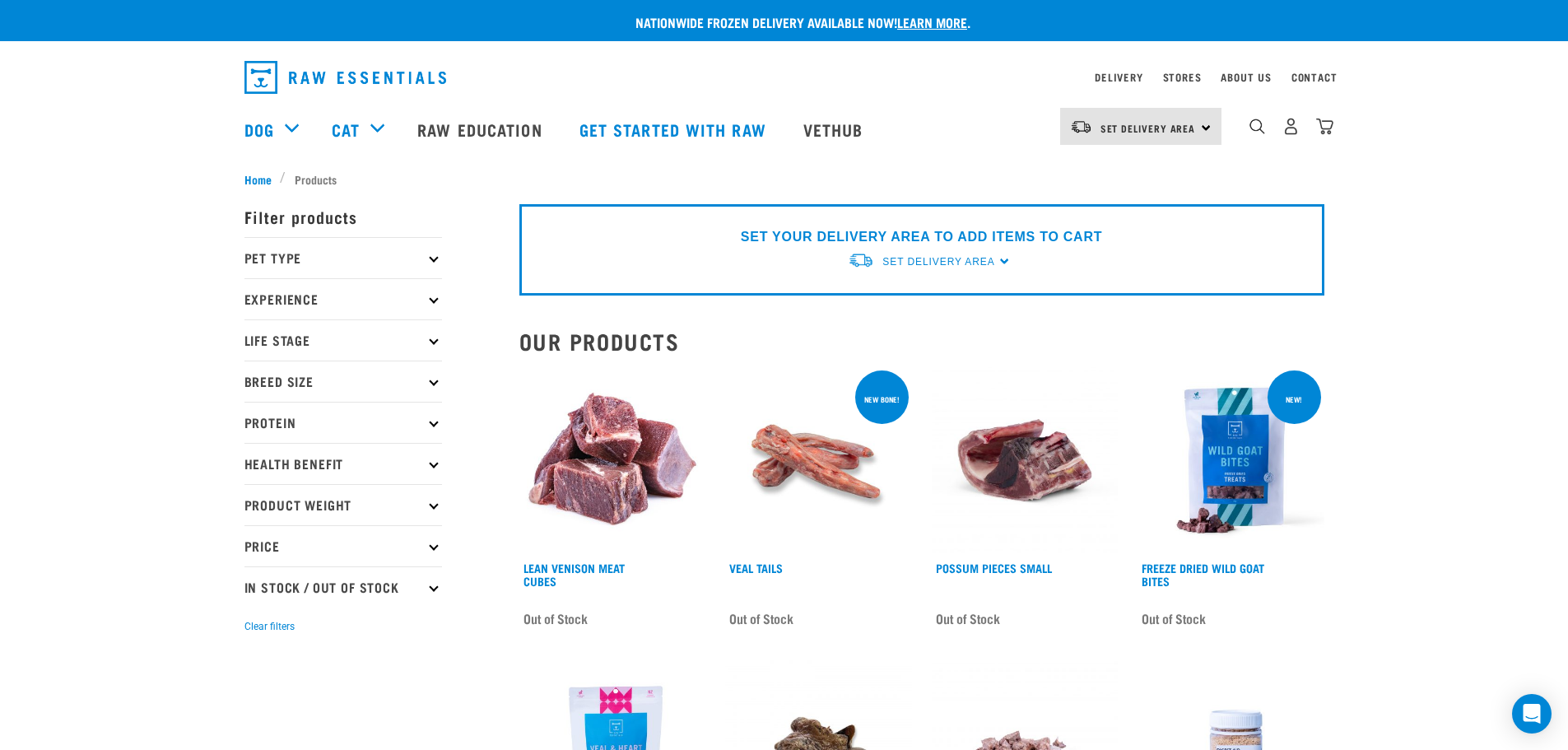 scroll, scrollTop: 0, scrollLeft: 0, axis: both 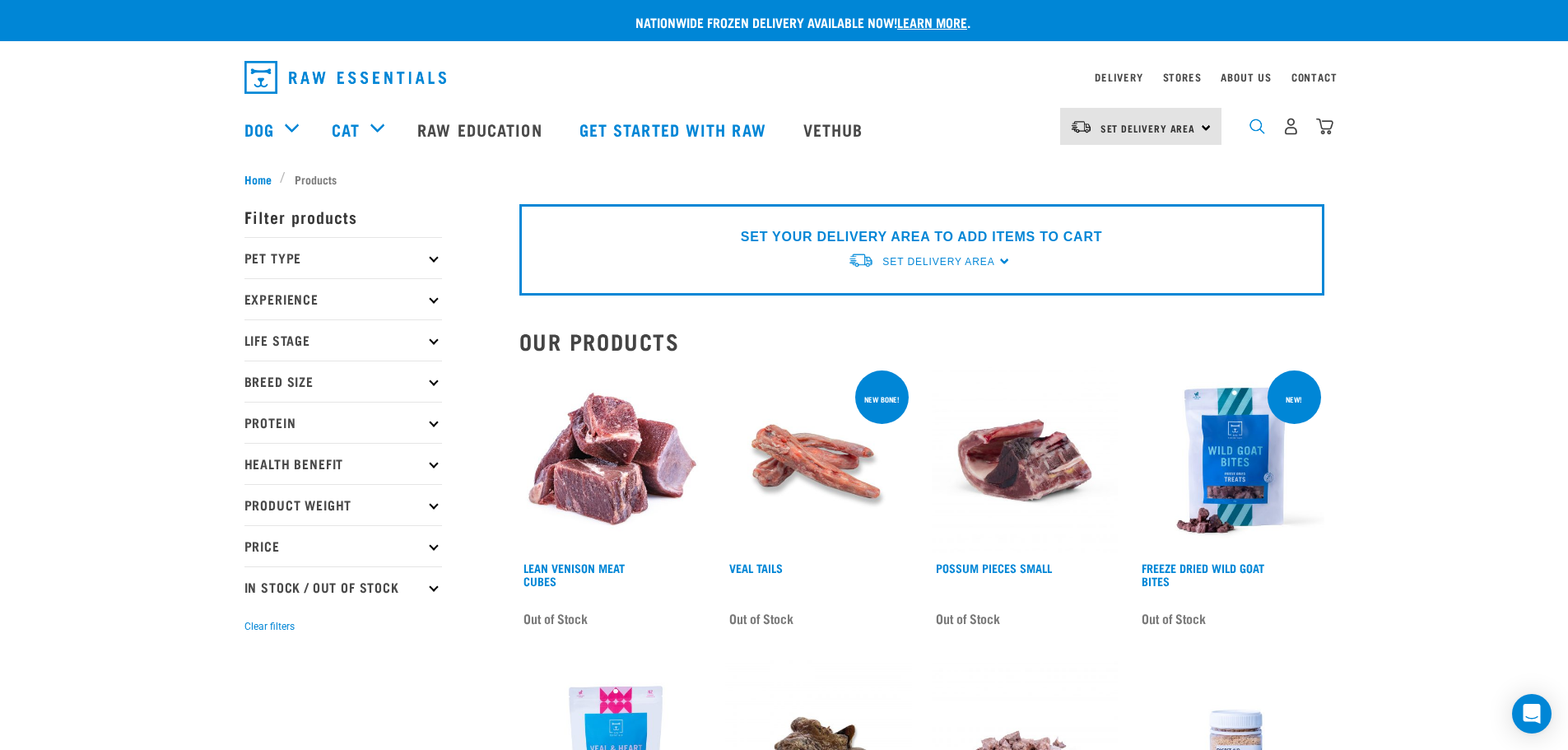 click at bounding box center [1257, 126] 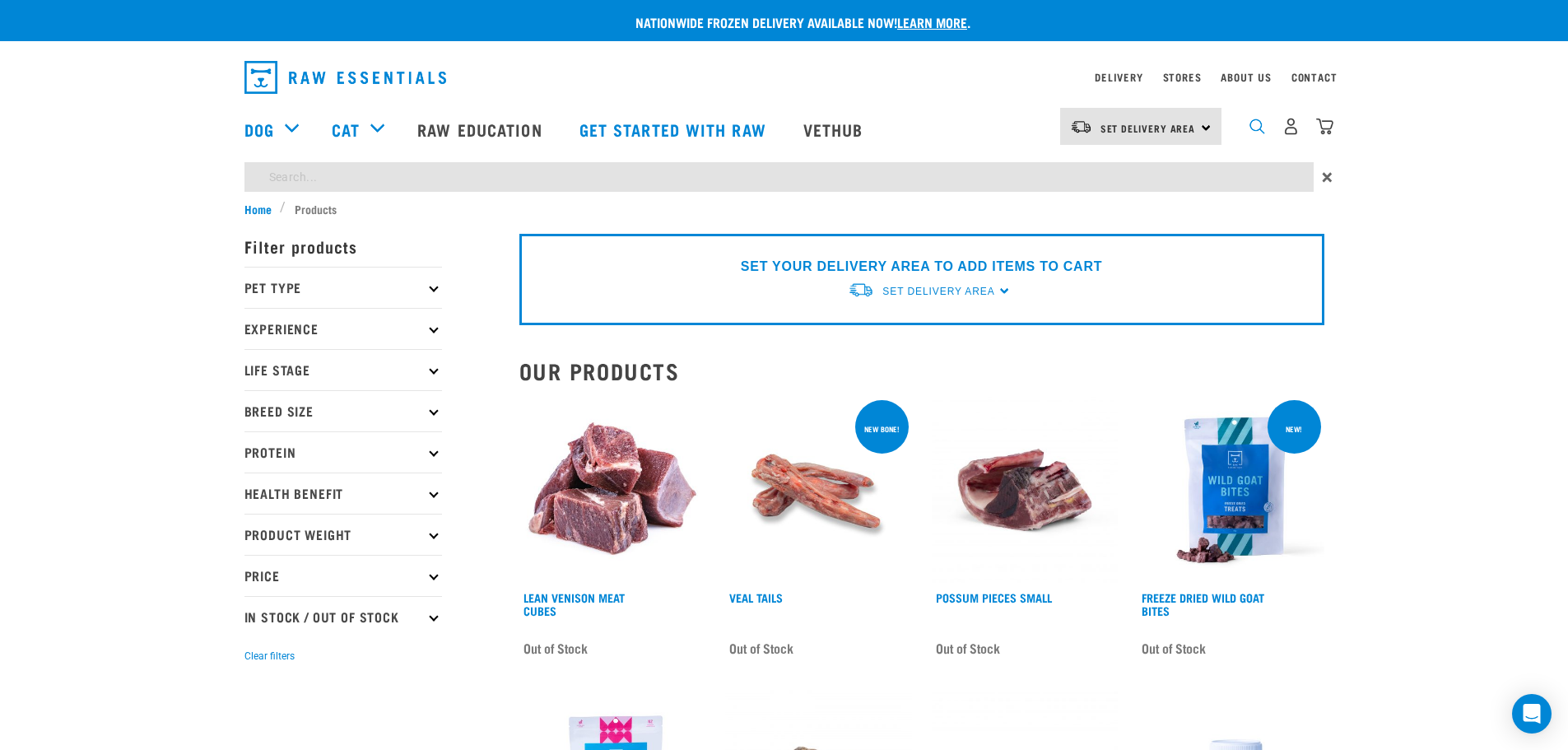 click at bounding box center [1257, 126] 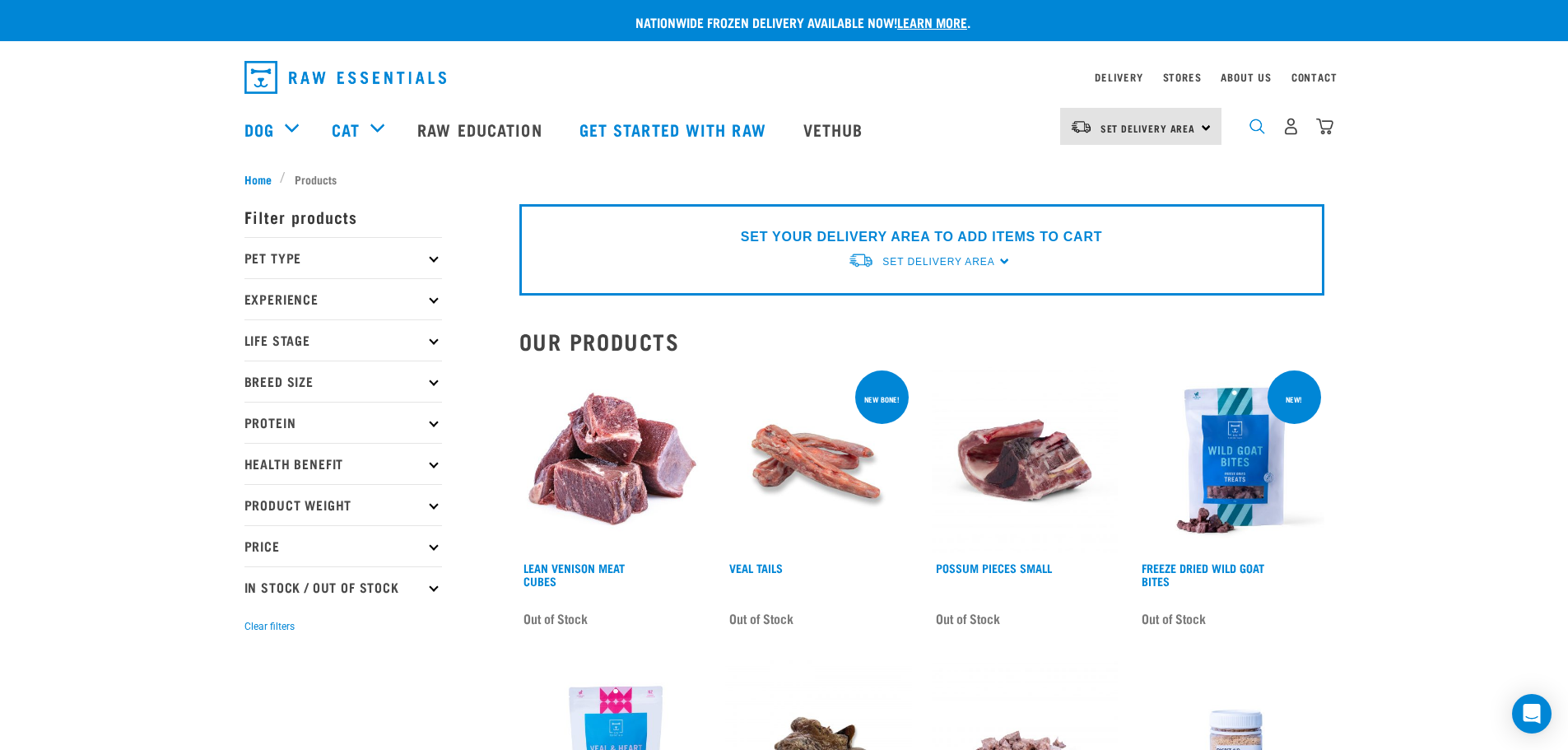 click at bounding box center (1257, 126) 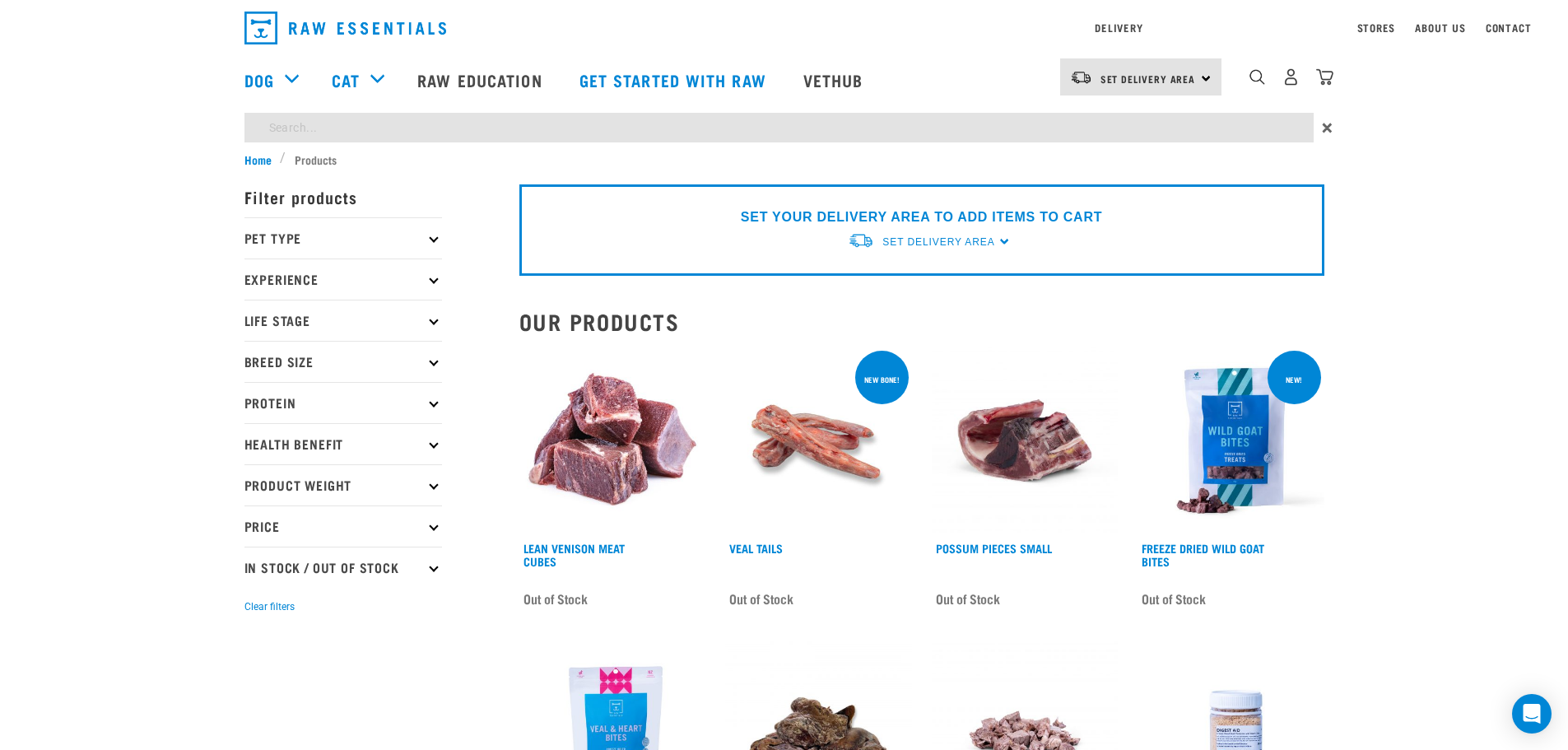 click on "Nationwide frozen delivery available now!  Learn more .
Delivery
Stores
About Us
Contact" at bounding box center [784, 786] 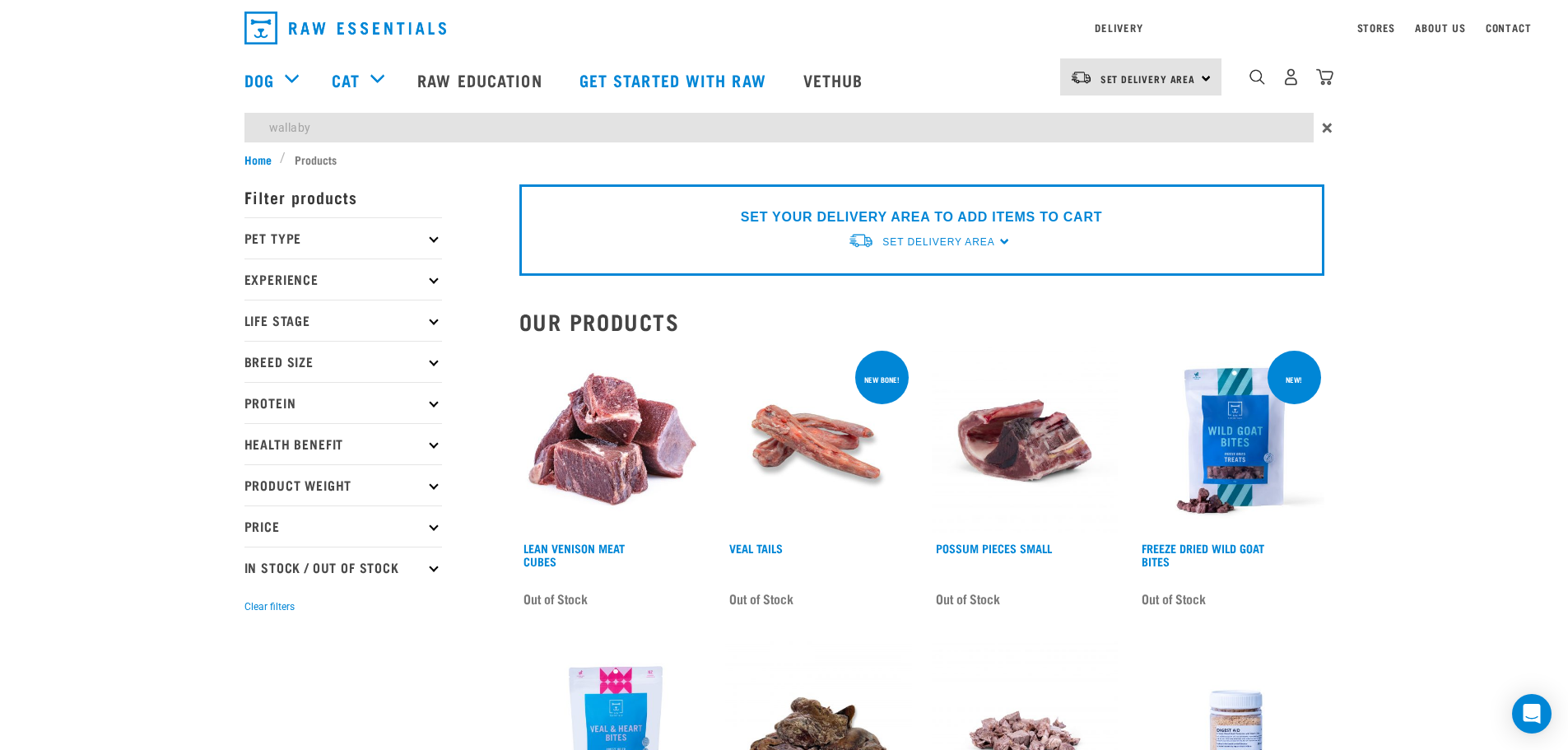 click on "wallaby" at bounding box center (779, 128) 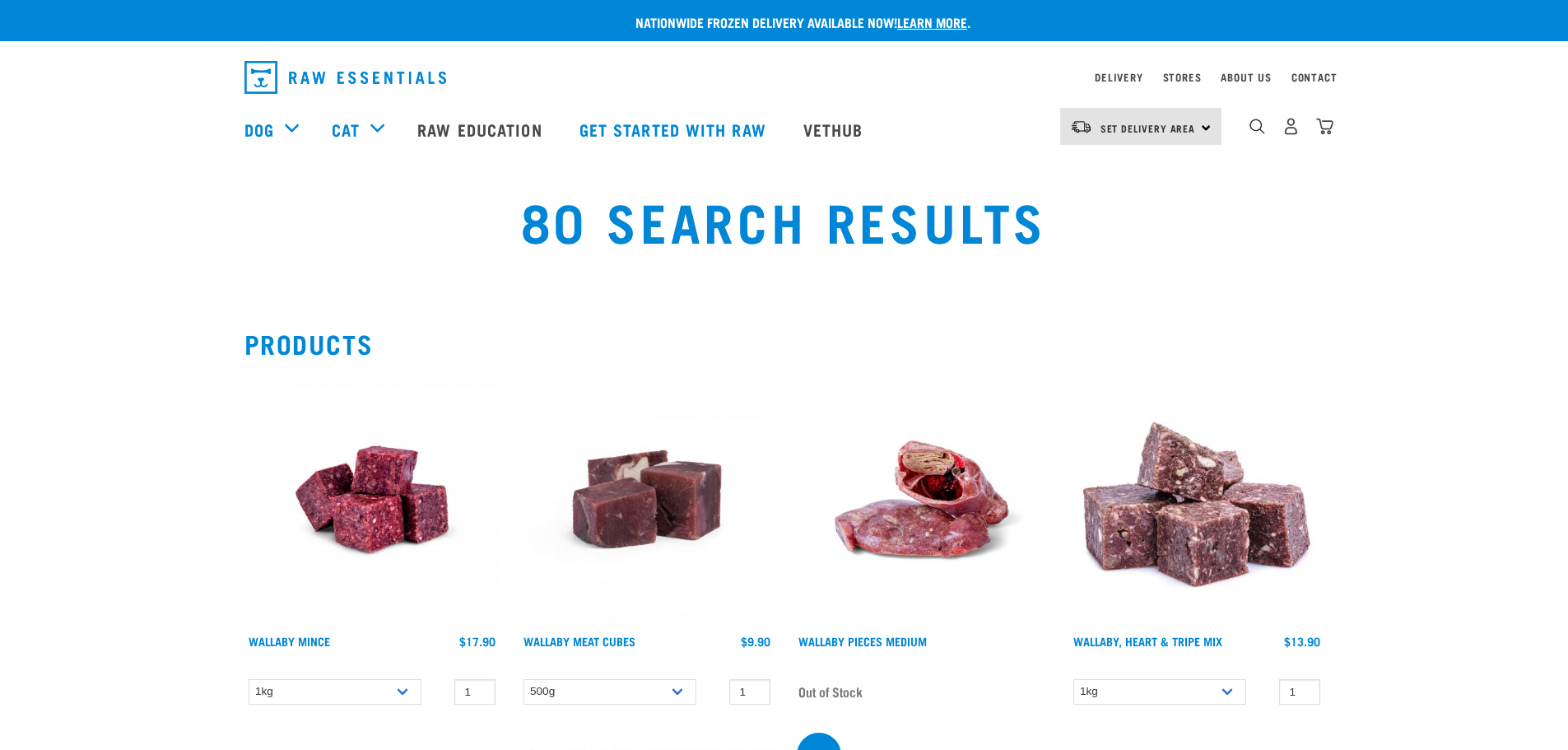 scroll, scrollTop: 0, scrollLeft: 0, axis: both 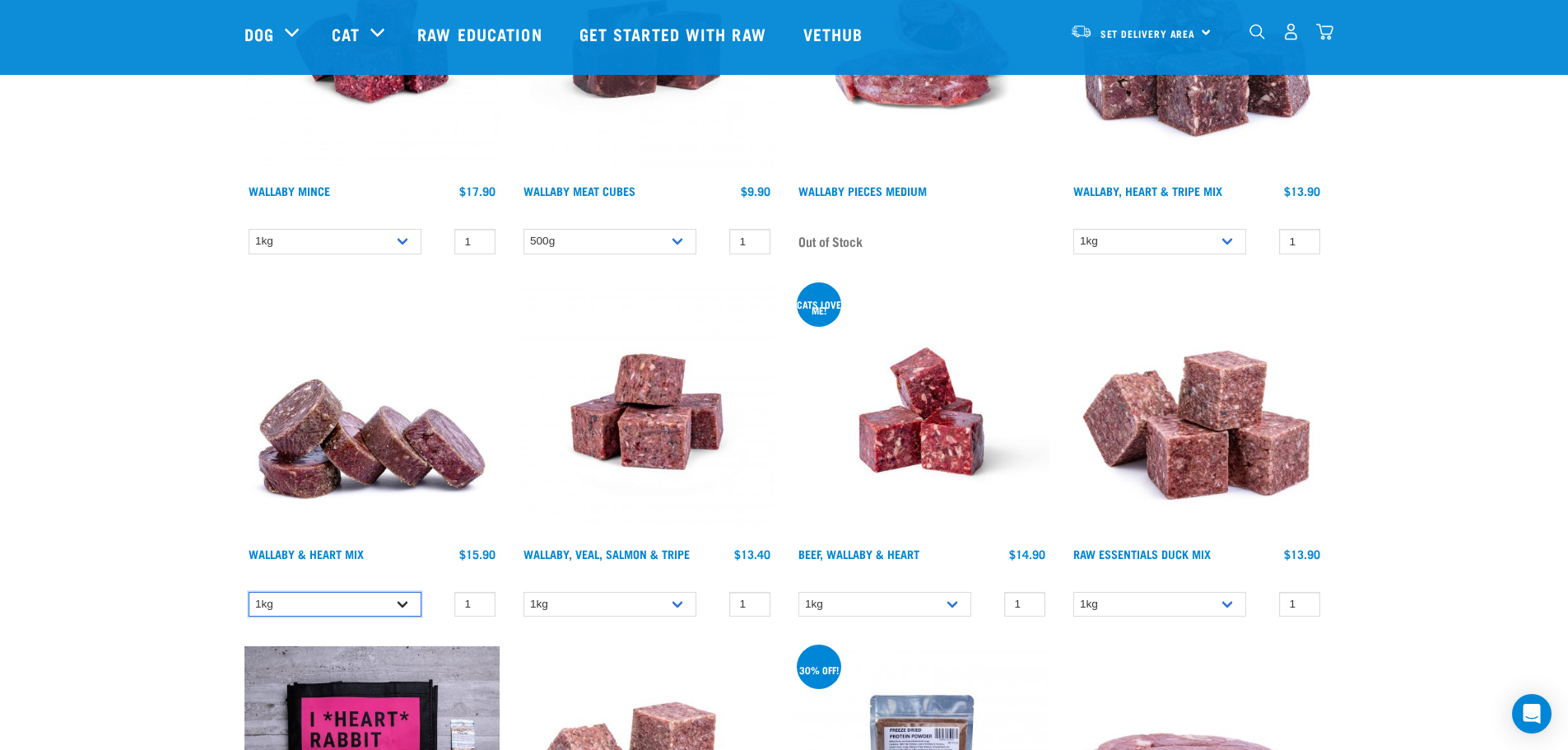 click on "1kg
3kg" at bounding box center (335, 604) 